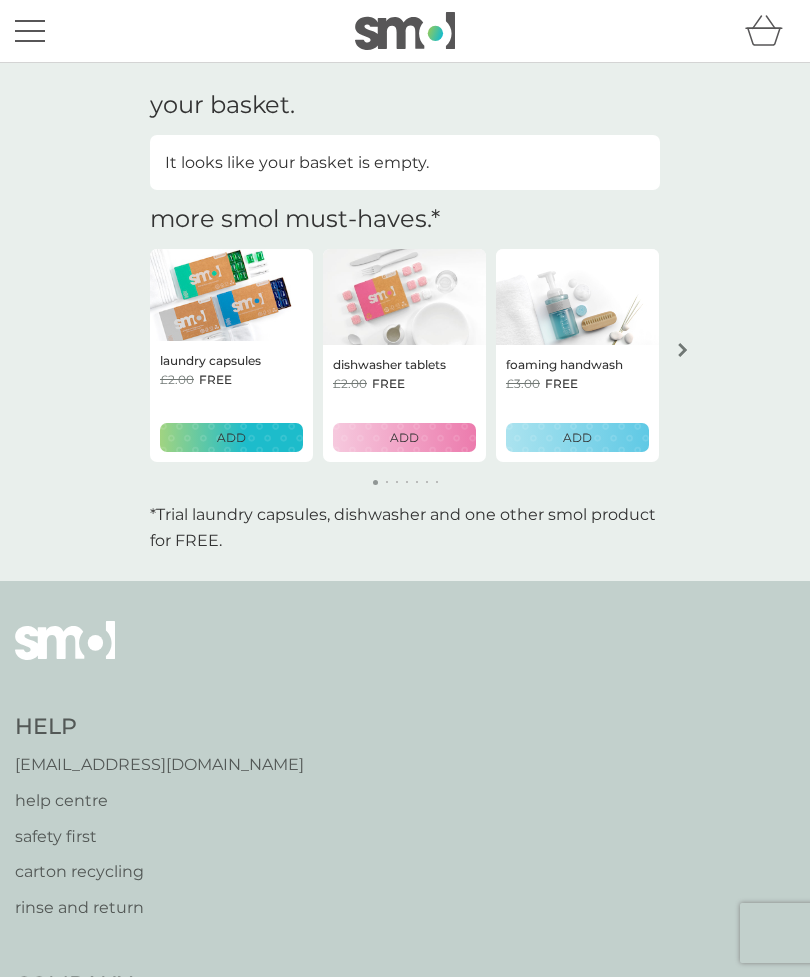 scroll, scrollTop: 0, scrollLeft: 0, axis: both 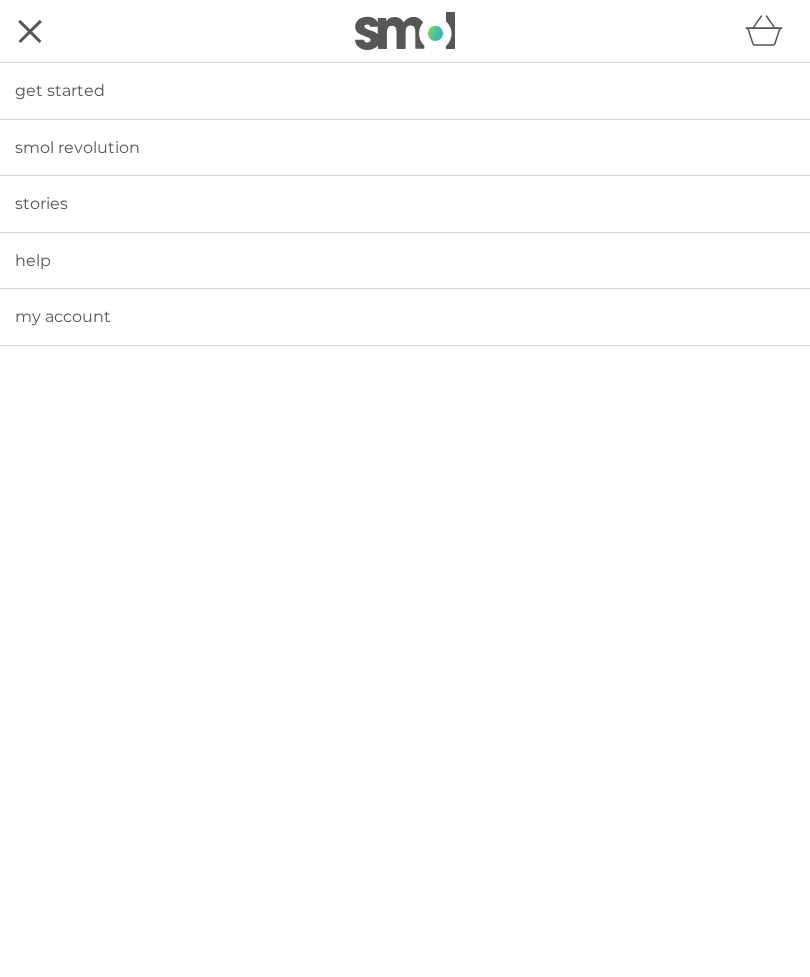 click on "my account" at bounding box center (63, 316) 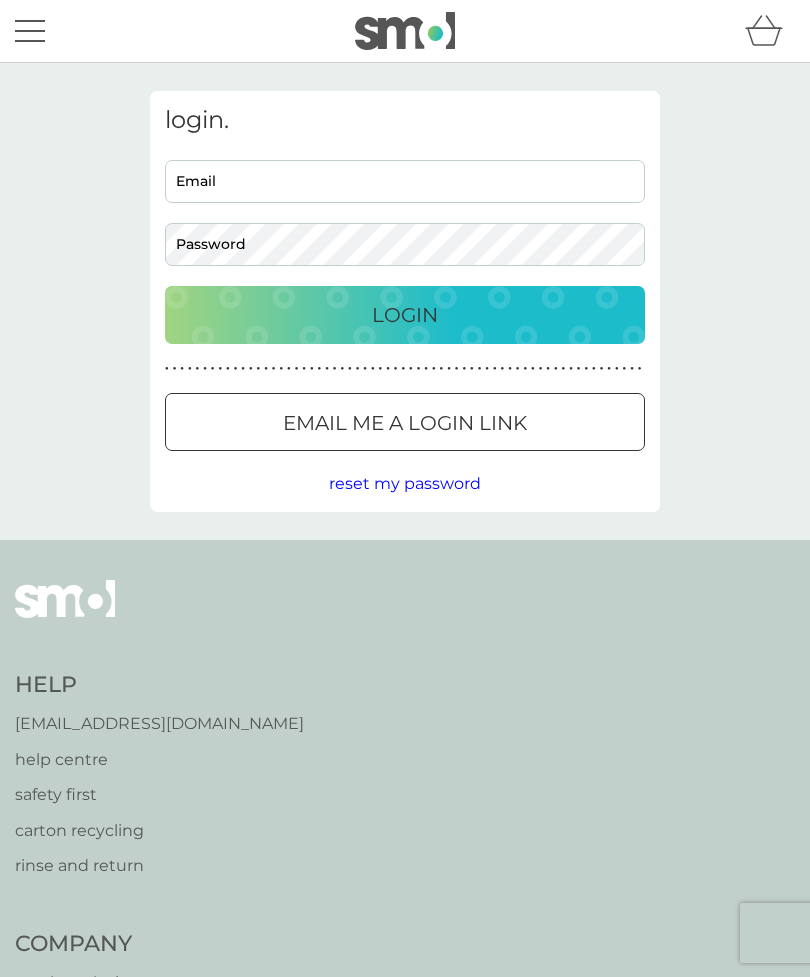 click on "Email" at bounding box center (405, 181) 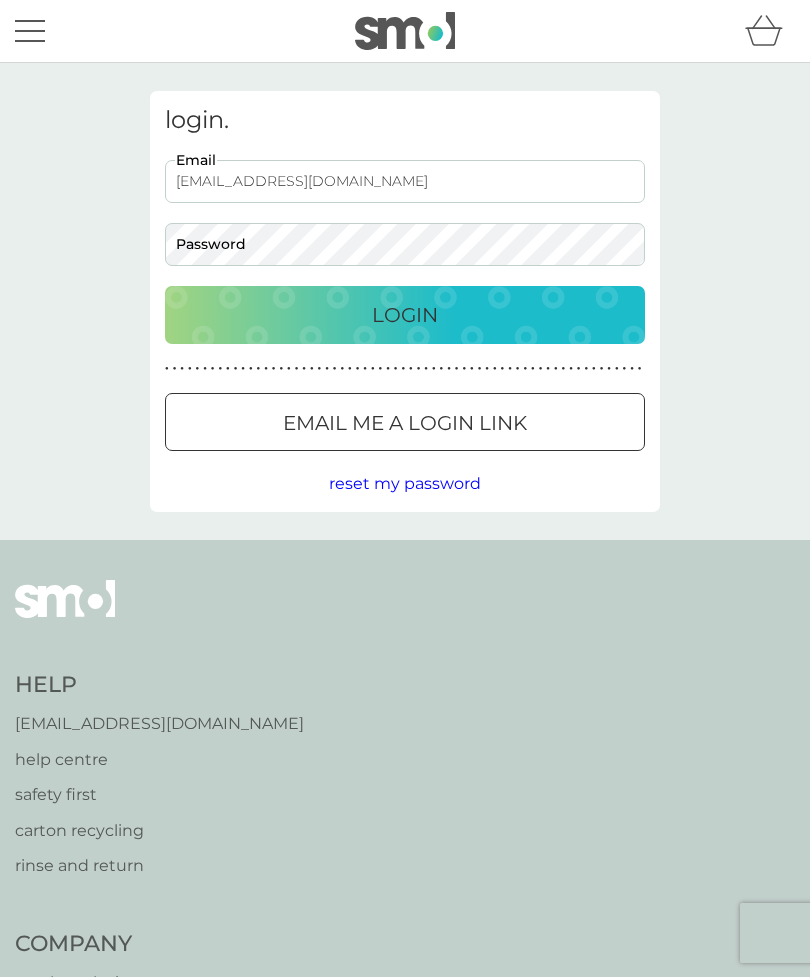 type on "[EMAIL_ADDRESS][DOMAIN_NAME]" 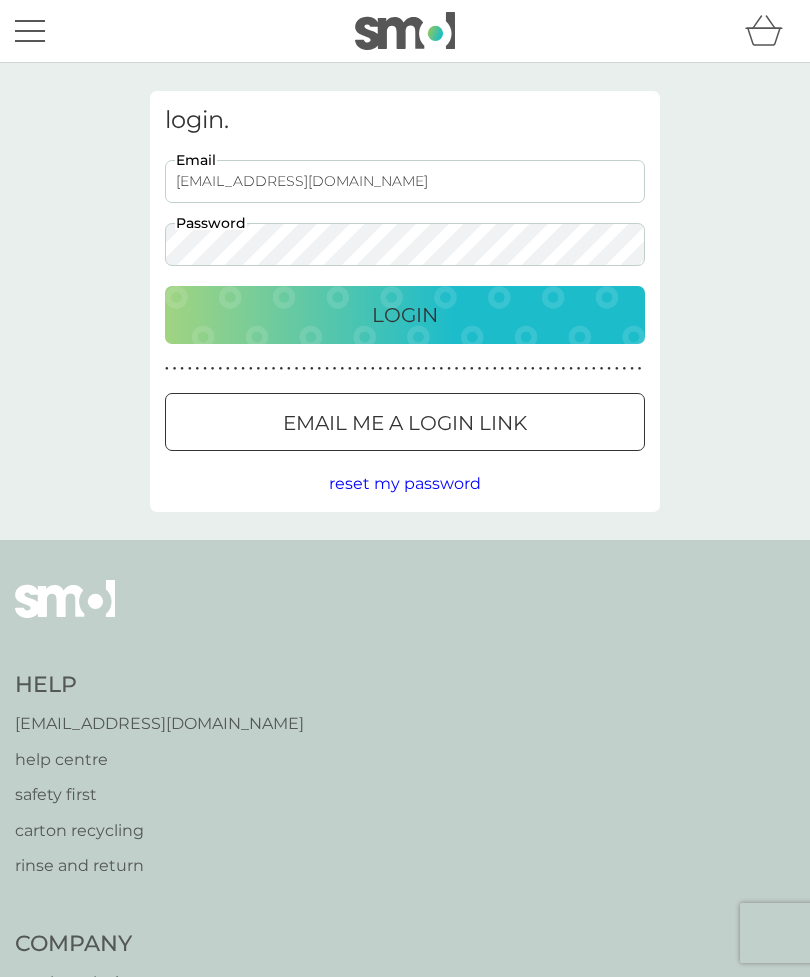 click on "Login" at bounding box center (405, 315) 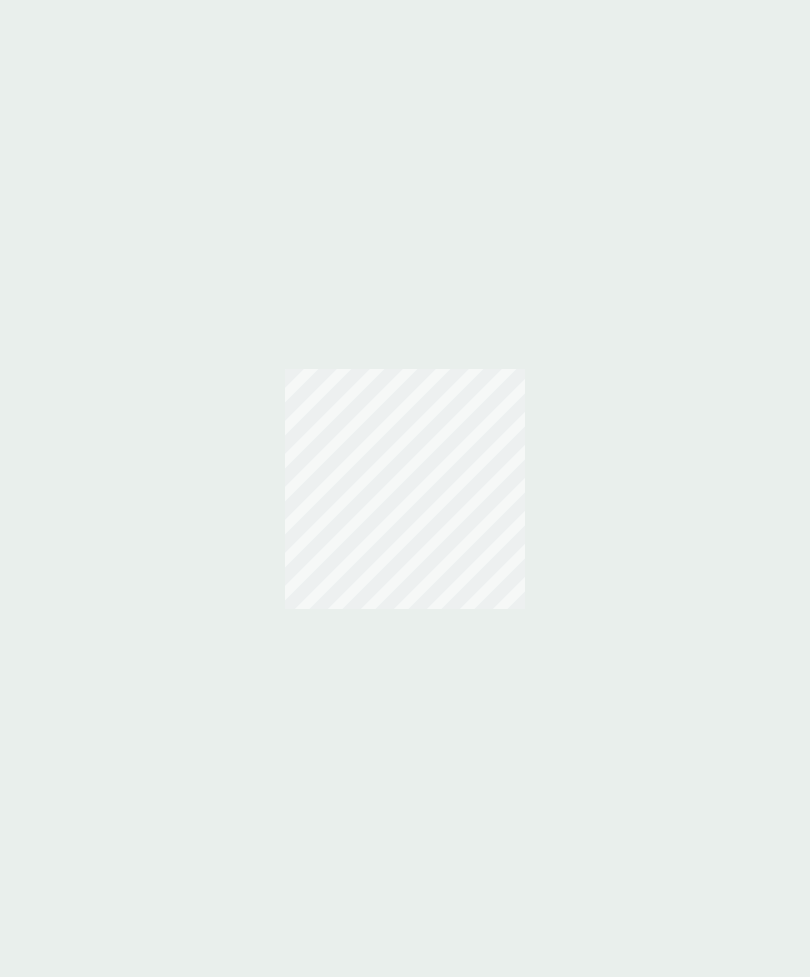 scroll, scrollTop: 0, scrollLeft: 0, axis: both 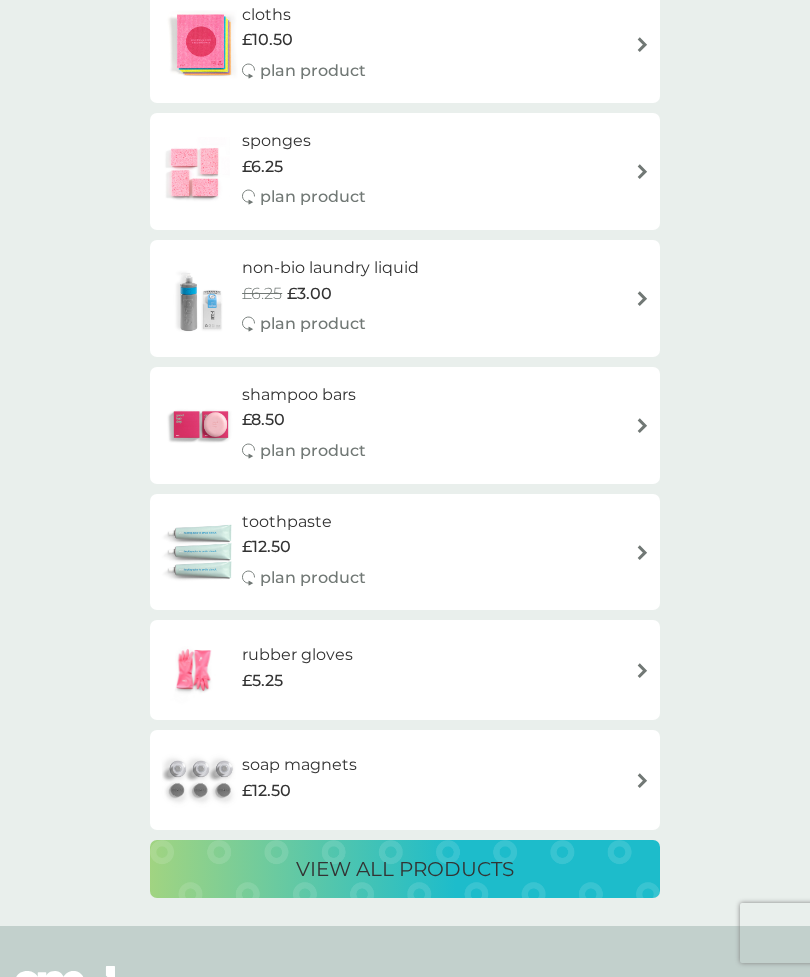 click on "view all products" at bounding box center (405, 869) 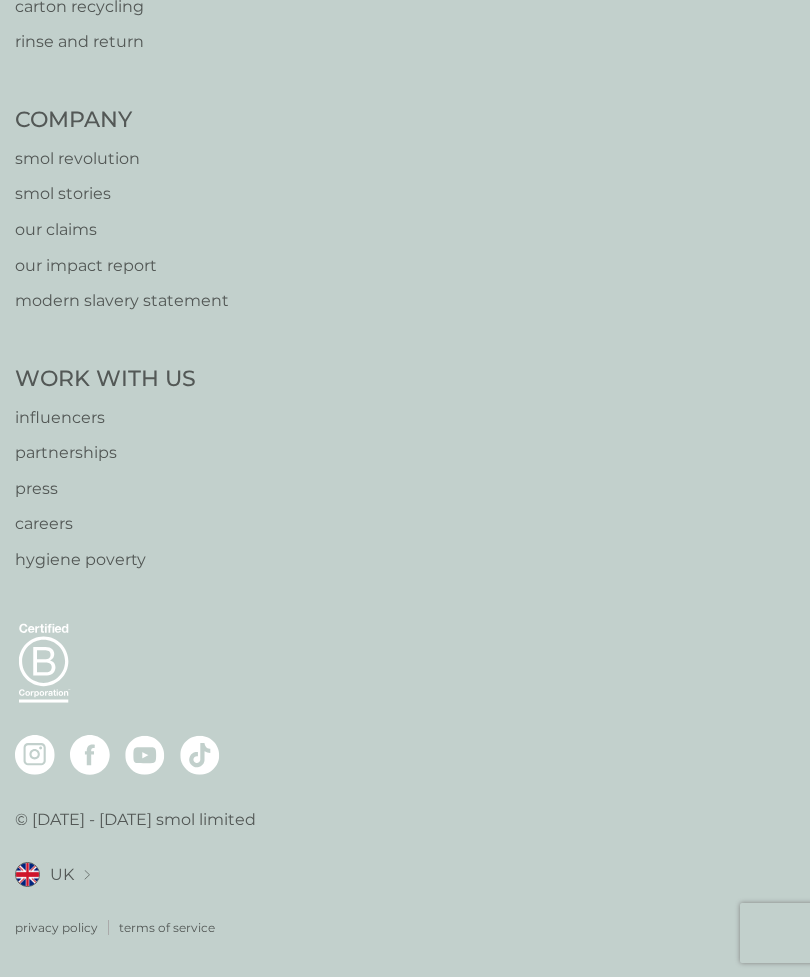 scroll, scrollTop: 0, scrollLeft: 0, axis: both 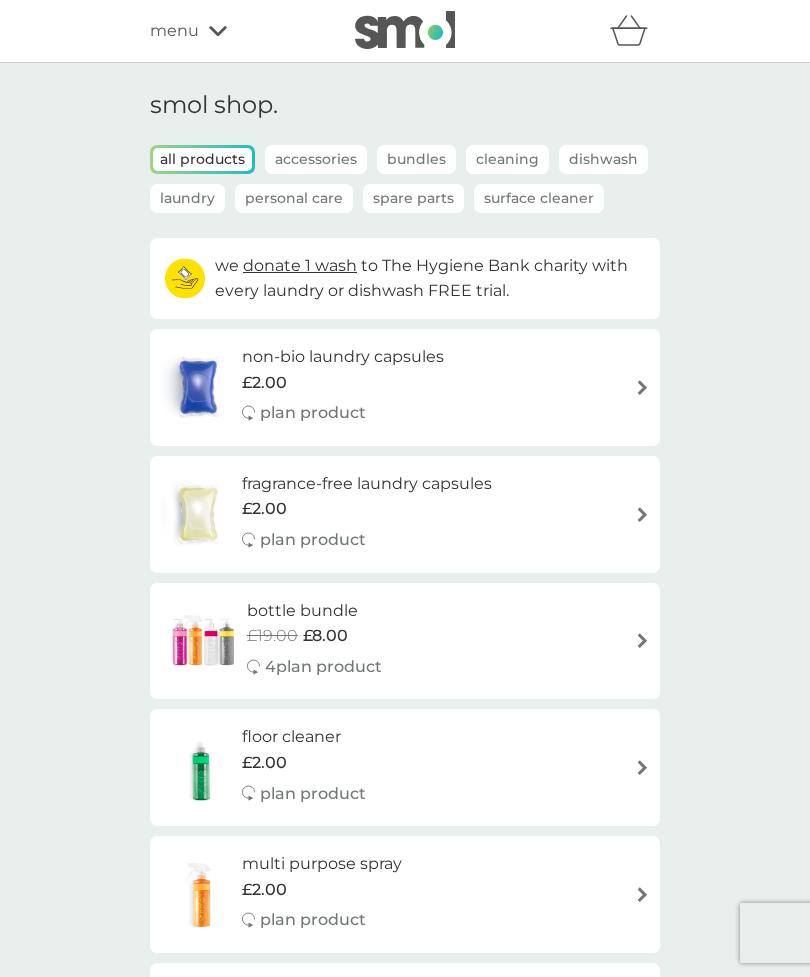 click on "Accessories" at bounding box center (316, 159) 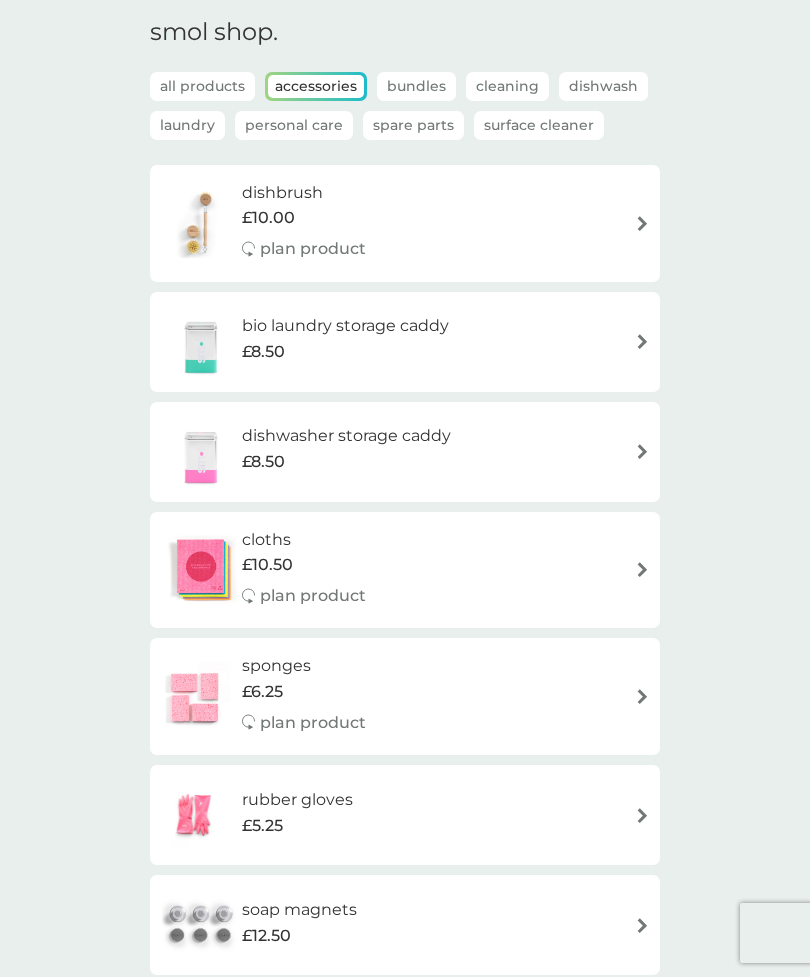 scroll, scrollTop: 0, scrollLeft: 0, axis: both 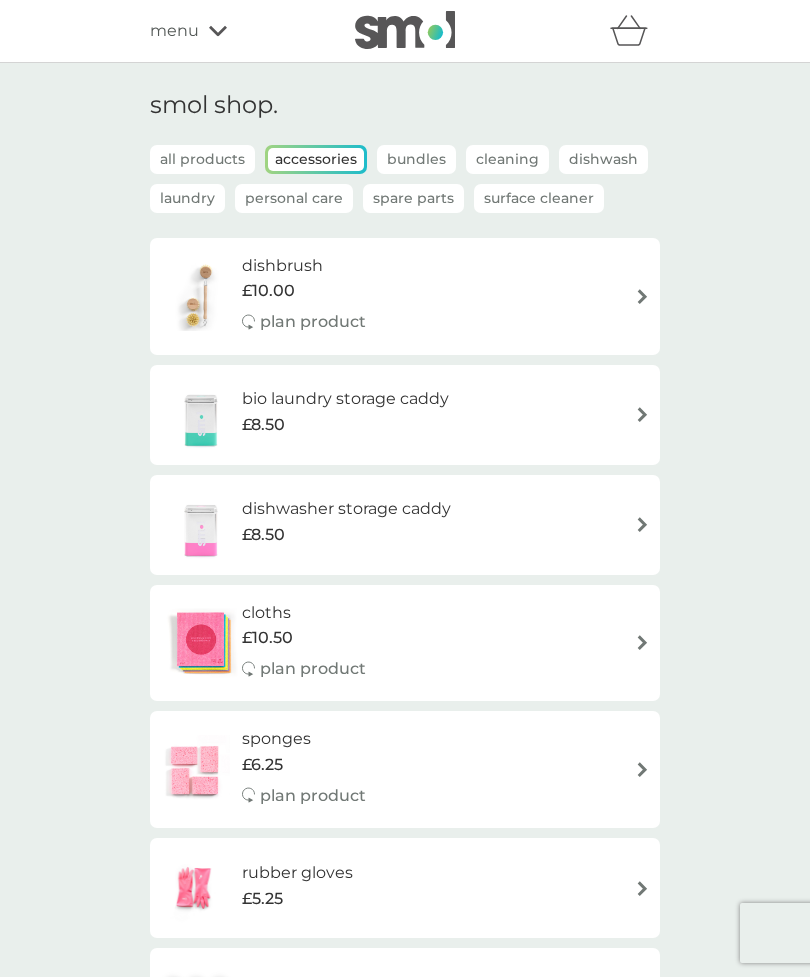 click on "Spare Parts" at bounding box center (413, 198) 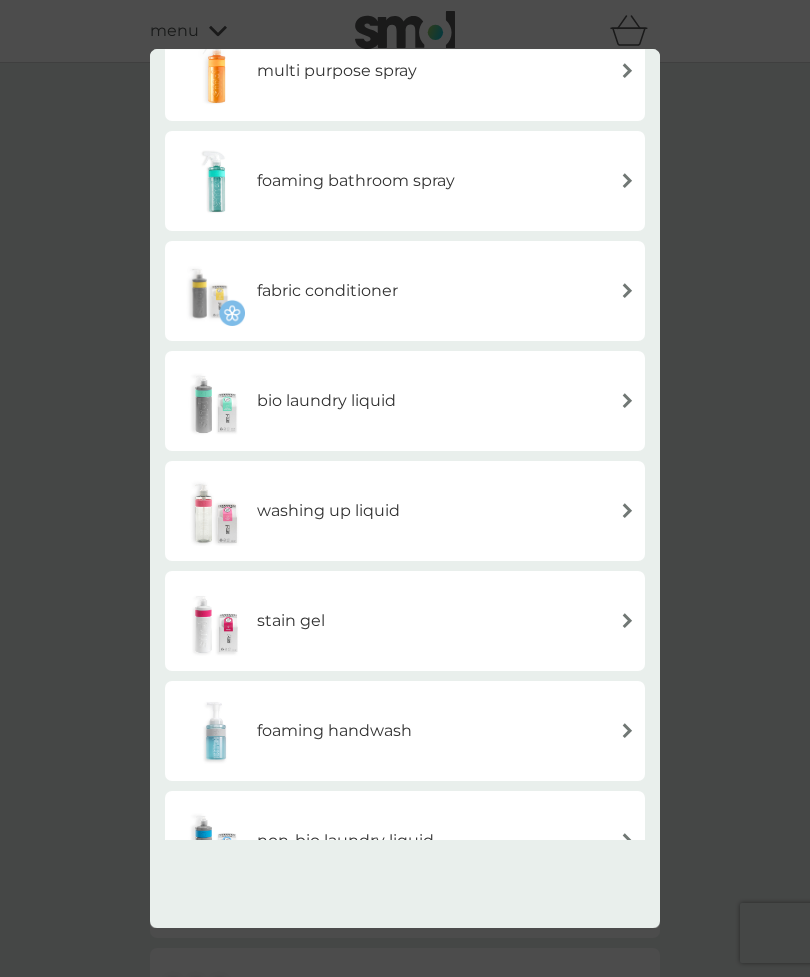 scroll, scrollTop: 257, scrollLeft: 0, axis: vertical 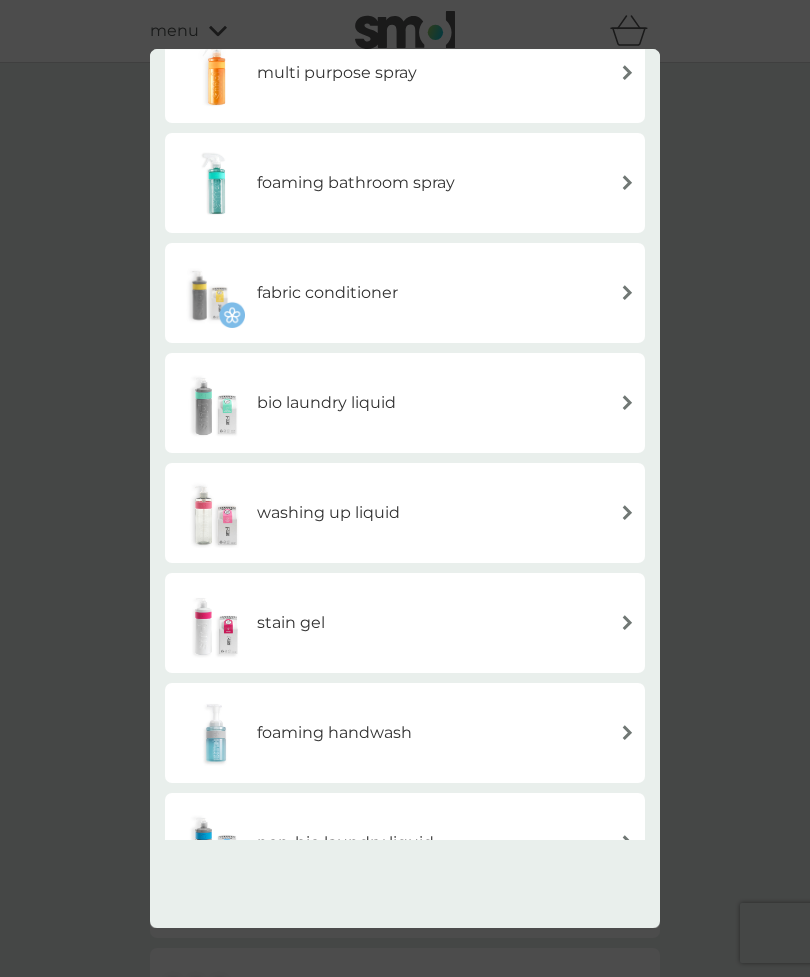 click at bounding box center (627, 732) 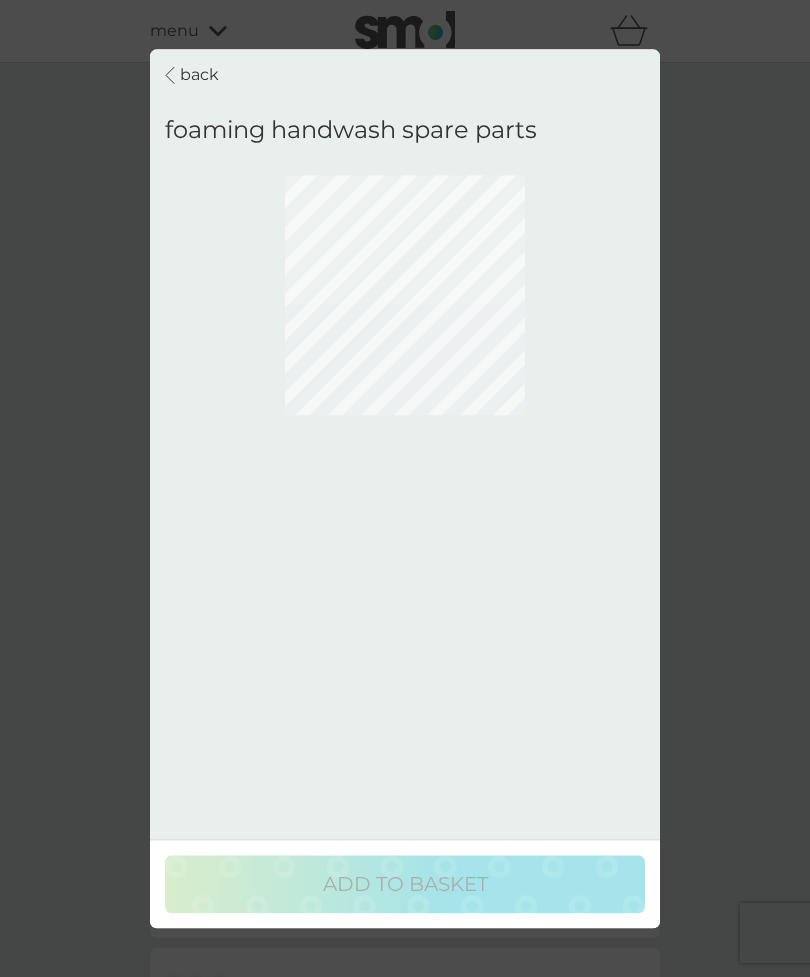 scroll, scrollTop: 0, scrollLeft: 0, axis: both 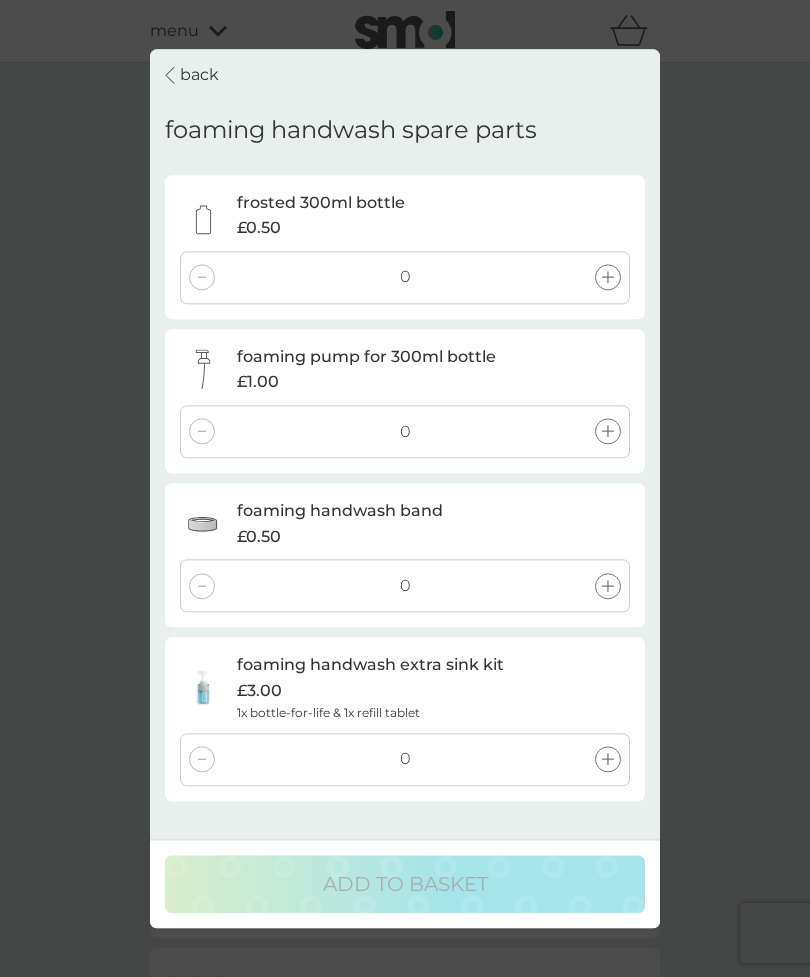 click at bounding box center (608, 759) 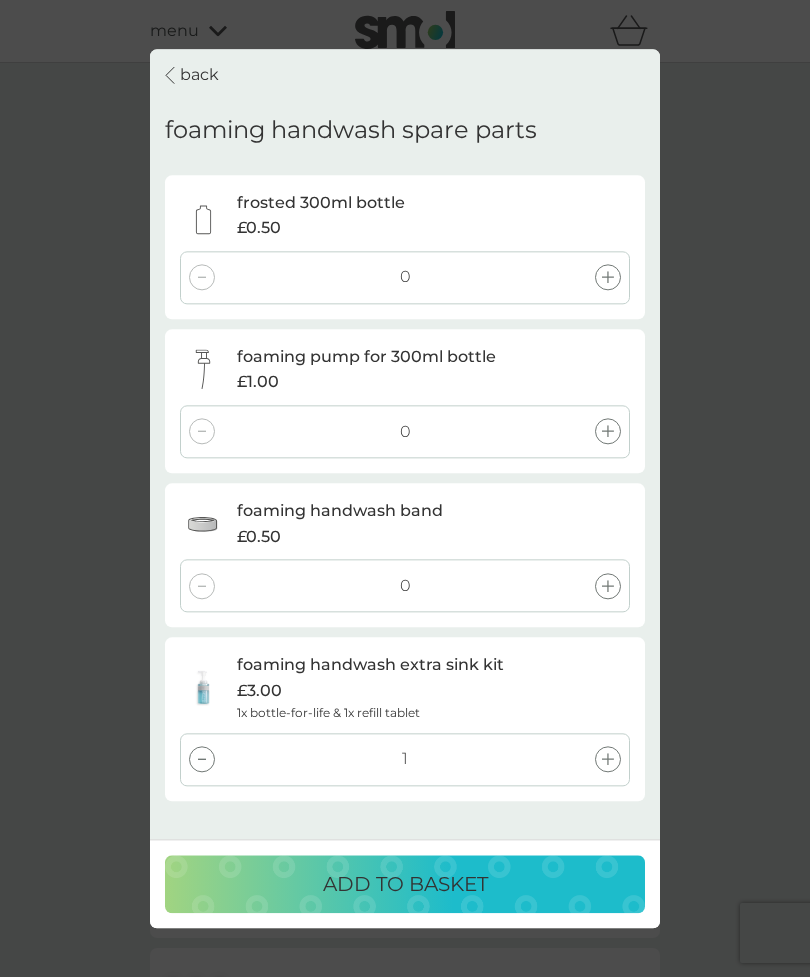 click on "ADD TO BASKET" at bounding box center (405, 884) 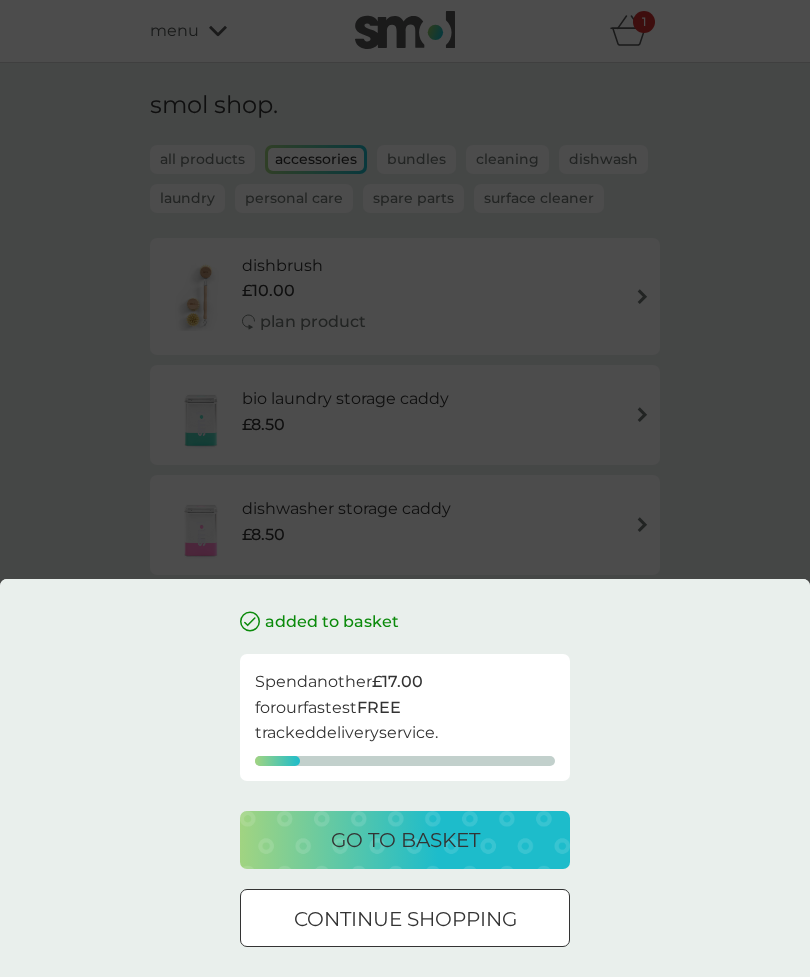 click on "continue shopping" at bounding box center (405, 919) 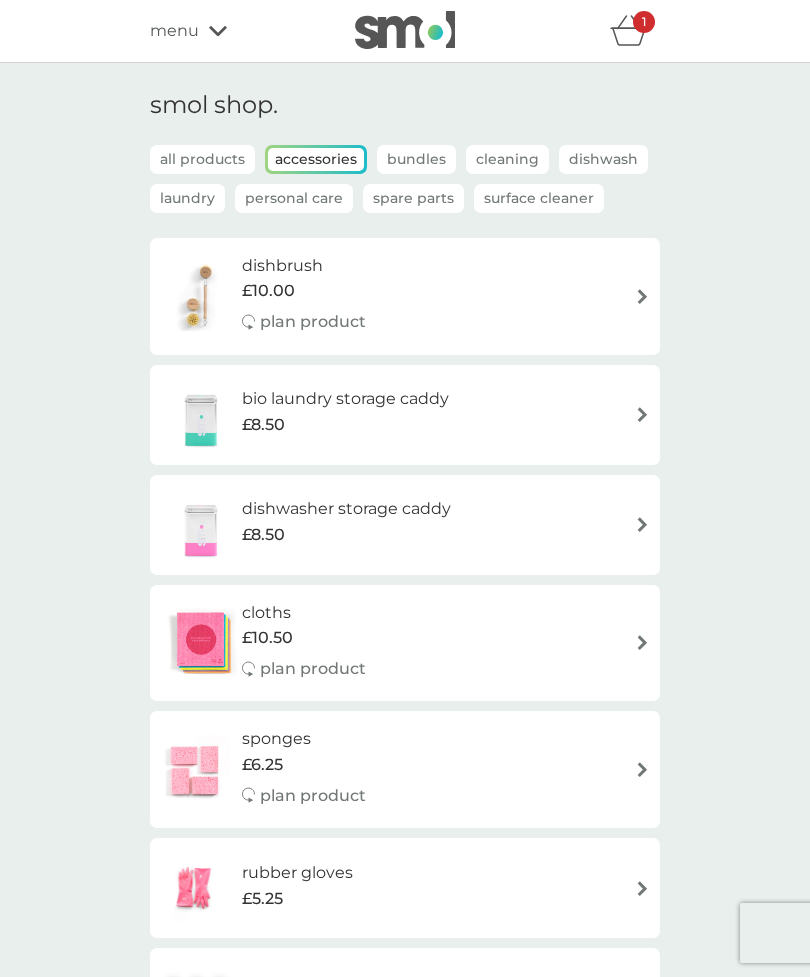 click on "all products" at bounding box center [202, 159] 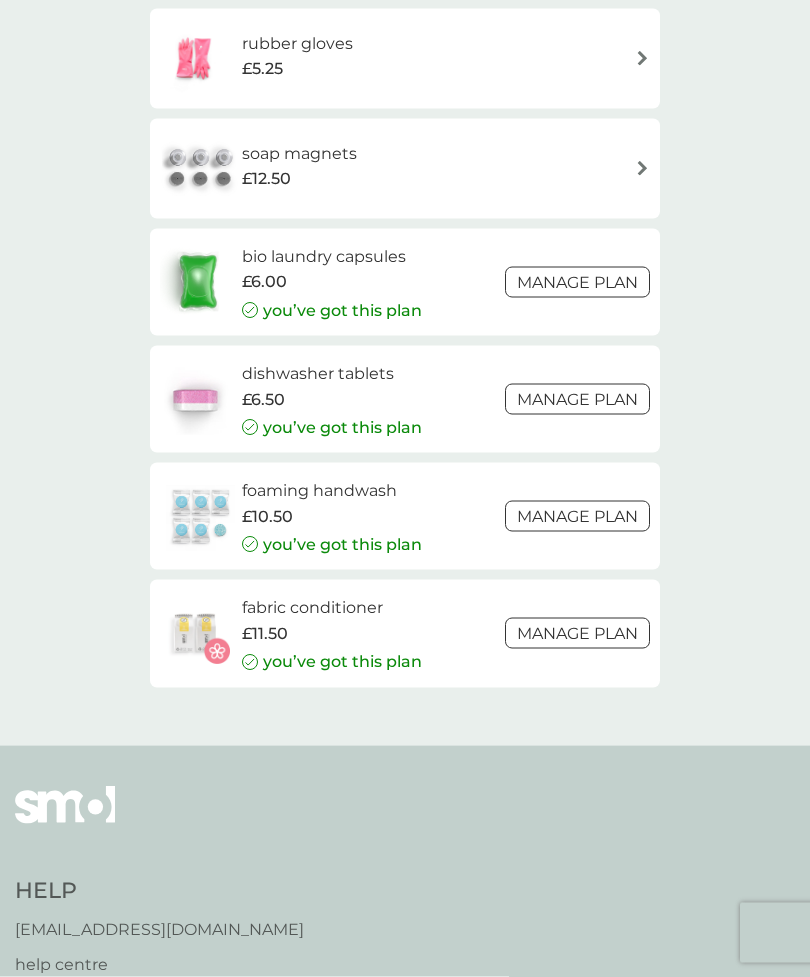 scroll, scrollTop: 2950, scrollLeft: 0, axis: vertical 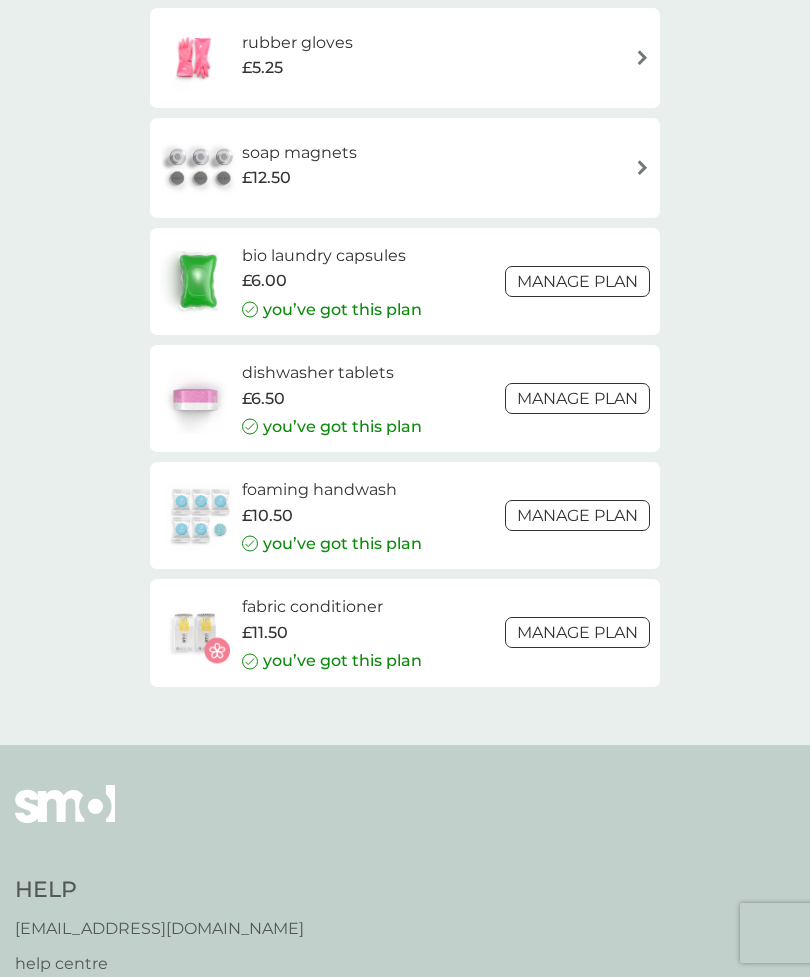 click on "Manage plan" at bounding box center [577, 515] 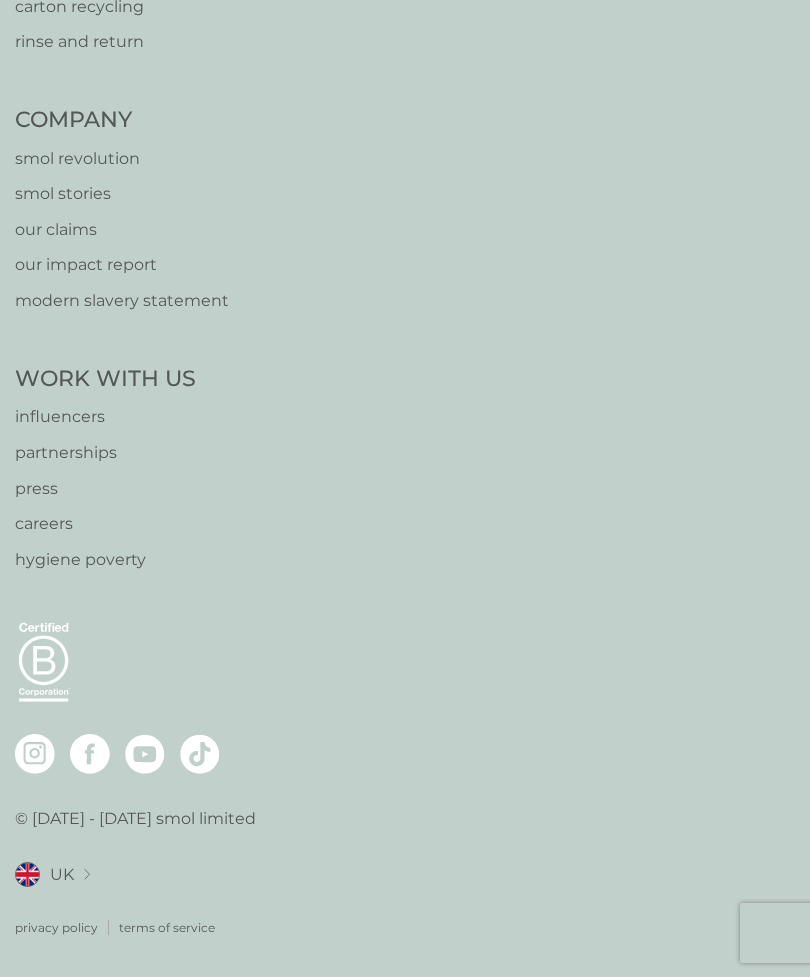 scroll, scrollTop: 0, scrollLeft: 0, axis: both 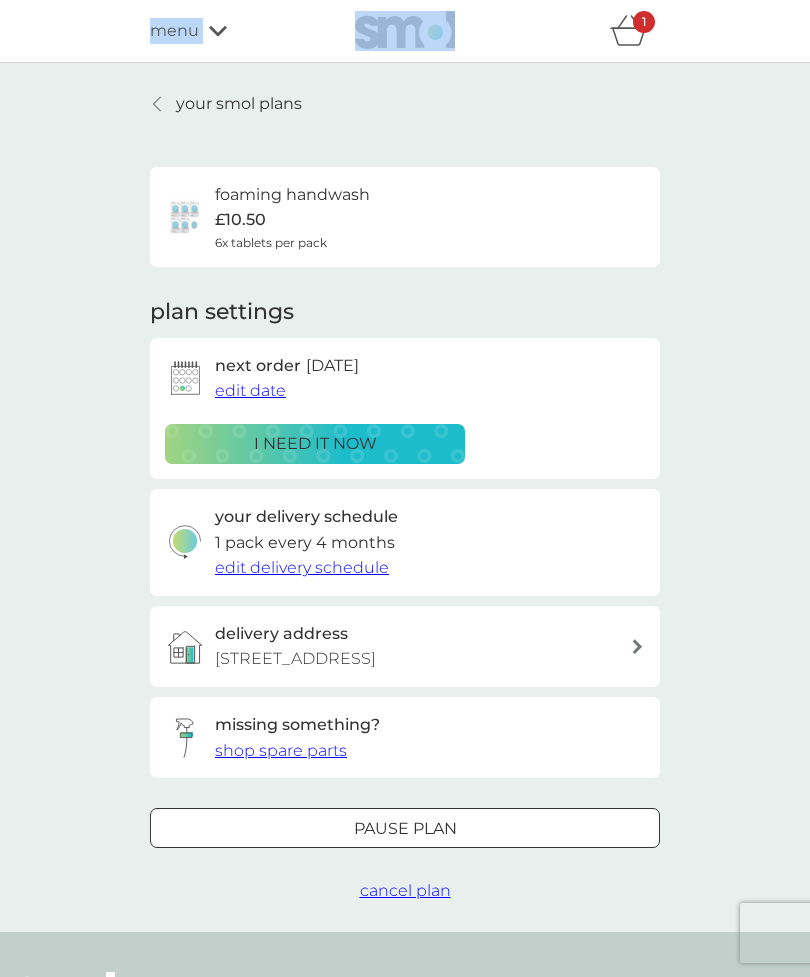 click on "your smol plans foaming handwash £10.50 6x tablets per pack plan settings next order 8 Aug 2025 edit date i need it now your delivery schedule 1 pack every 4 months edit delivery schedule delivery address 12 Bretby Road,  Chesterfield, S40 4UL missing something? shop spare parts Pause plan cancel plan" at bounding box center (405, 497) 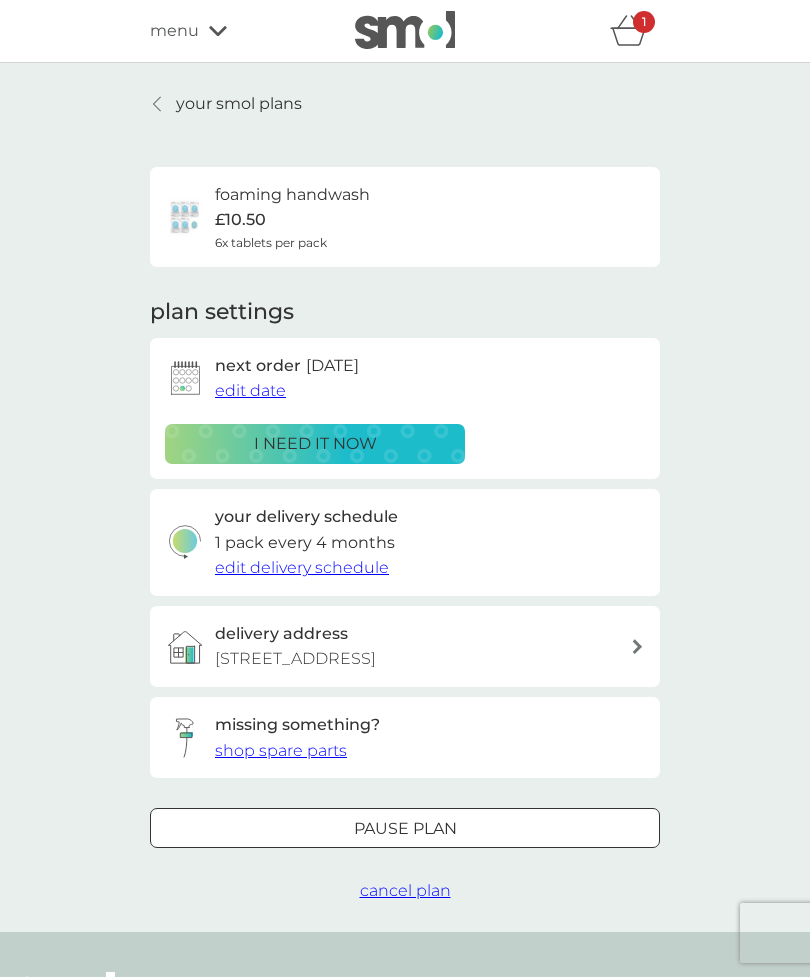 click on "edit delivery schedule" at bounding box center (302, 567) 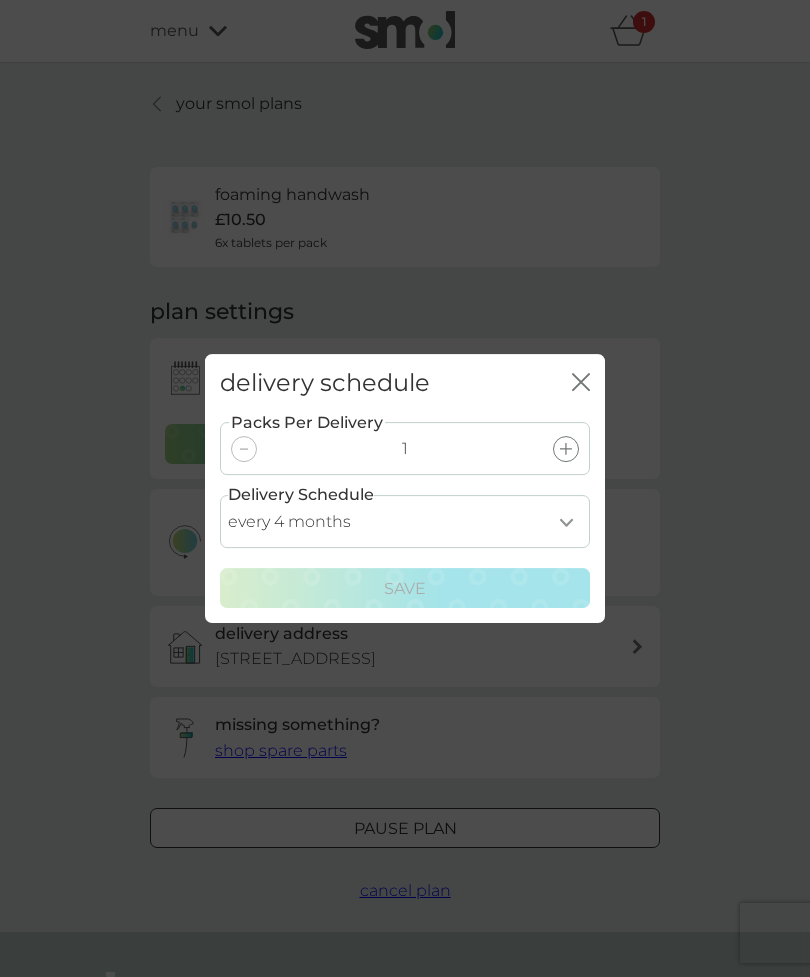 click on "delivery schedule close Packs Per Delivery 1 Delivery Schedule every 1 month every 2 months every 3 months every 4 months every 5 months every 6 months Save" at bounding box center (405, 488) 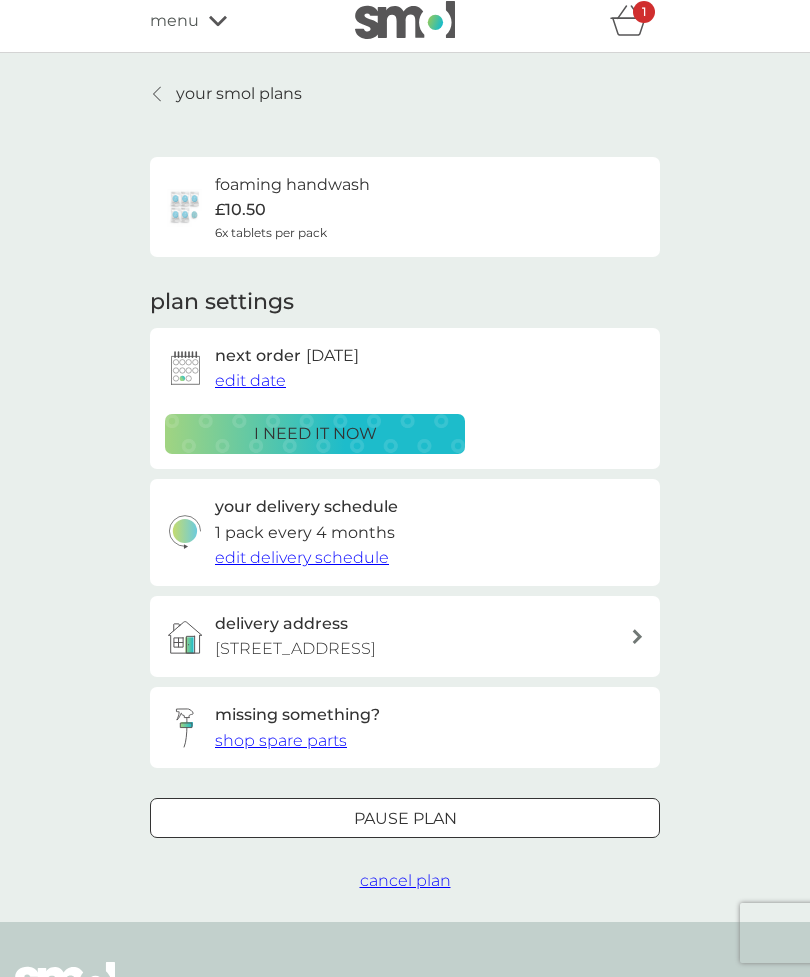 scroll, scrollTop: 0, scrollLeft: 0, axis: both 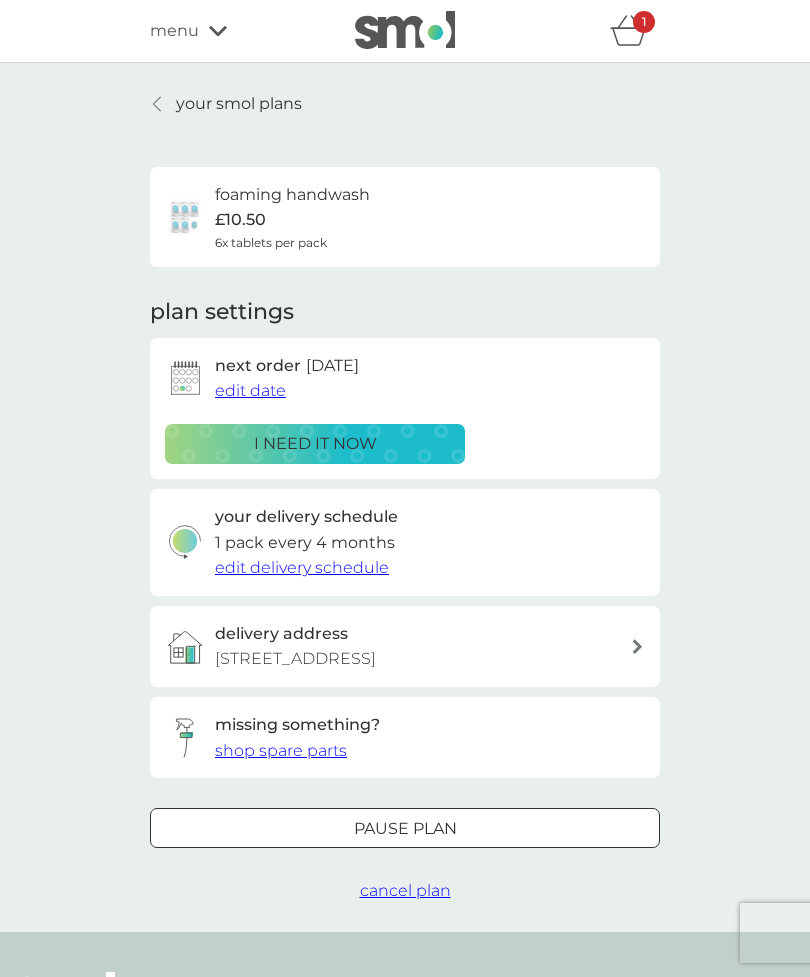 click 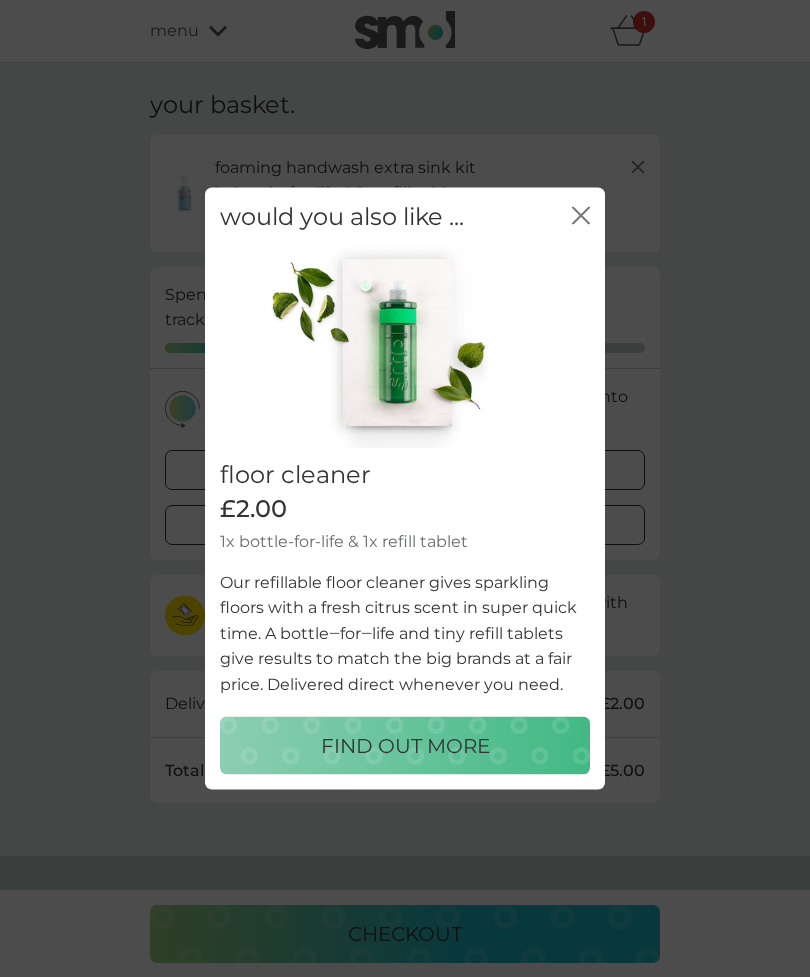 click on "close" 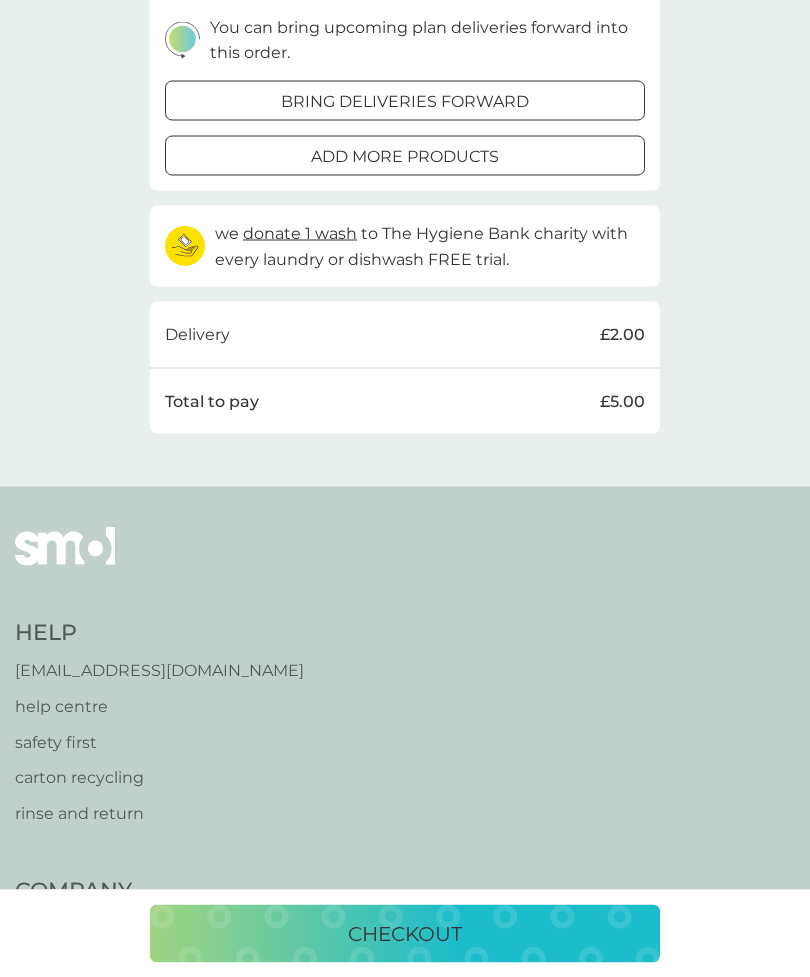 scroll, scrollTop: 370, scrollLeft: 0, axis: vertical 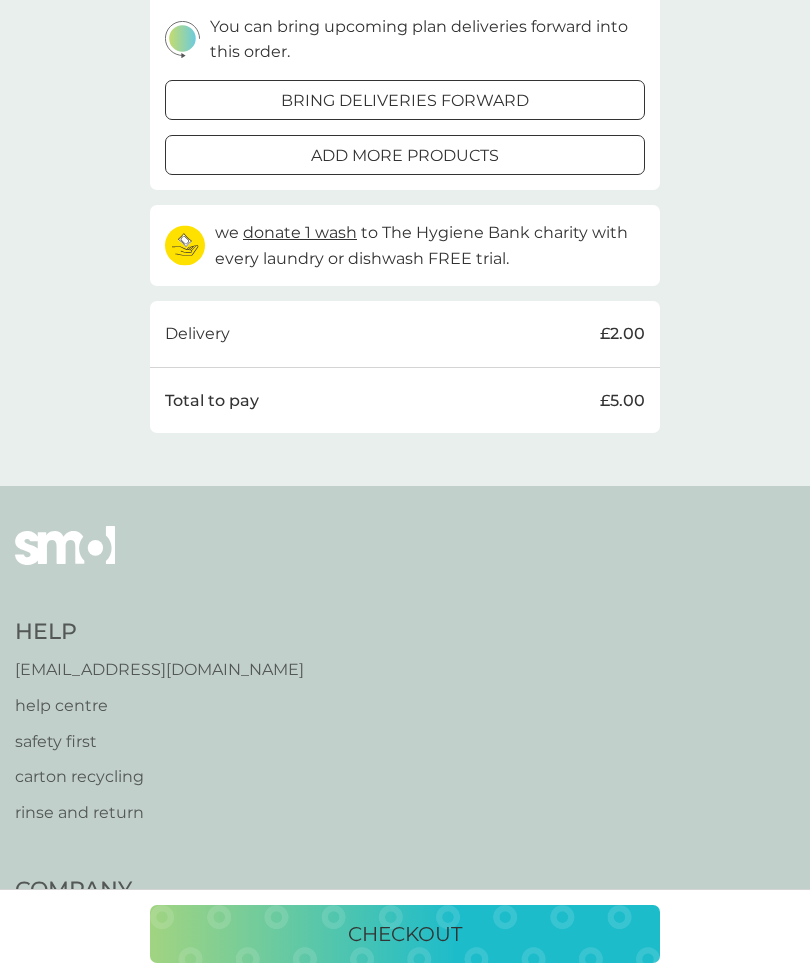 click on "checkout" at bounding box center (405, 934) 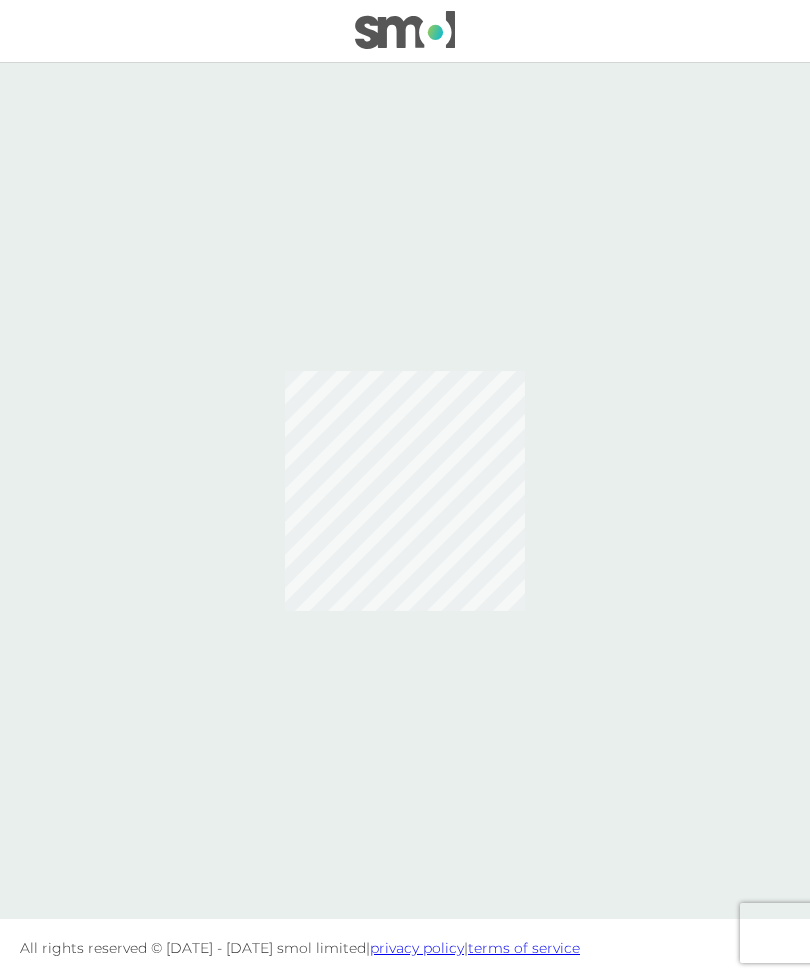 scroll, scrollTop: 0, scrollLeft: 0, axis: both 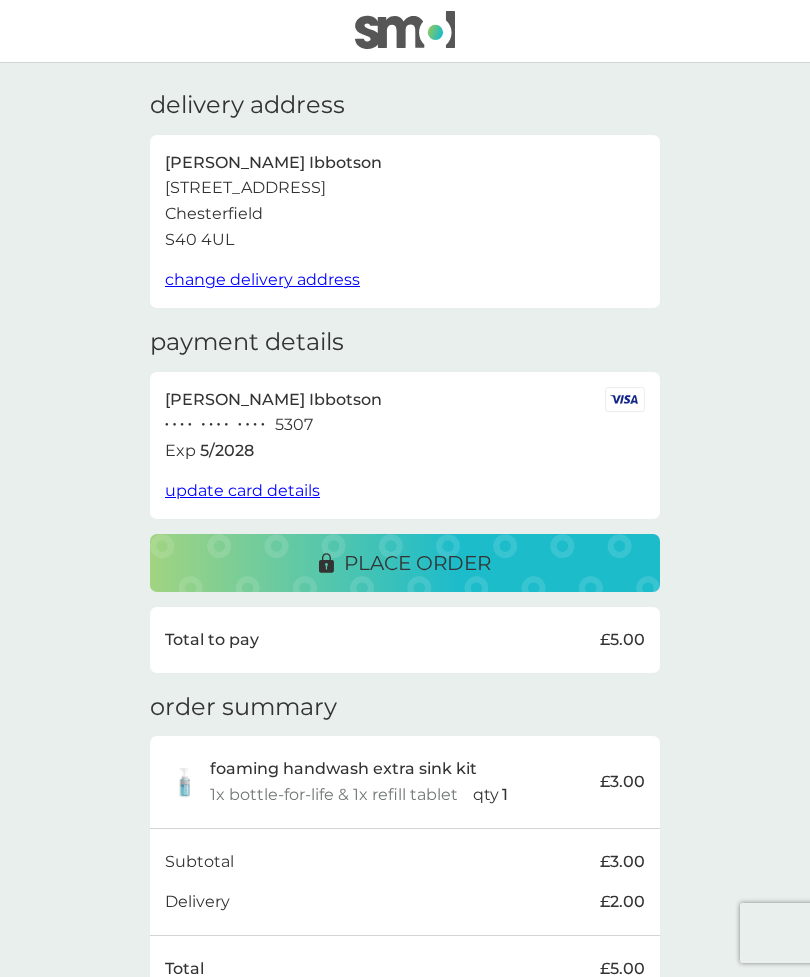 click on "place order" at bounding box center [417, 563] 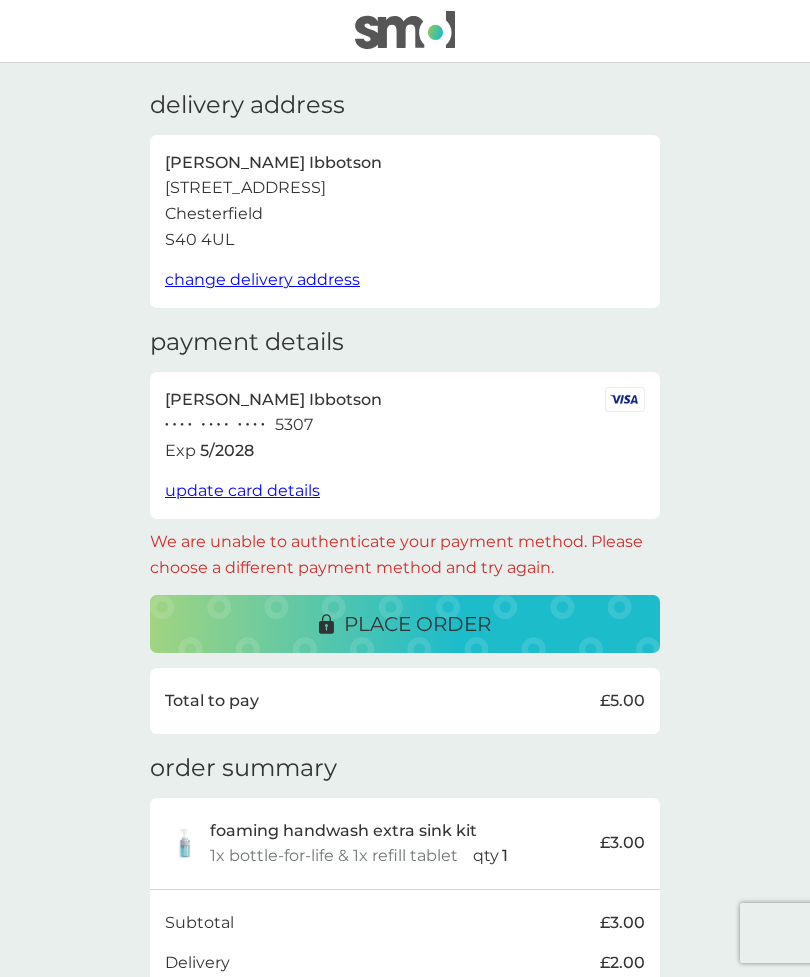 click on "update card details" at bounding box center [242, 490] 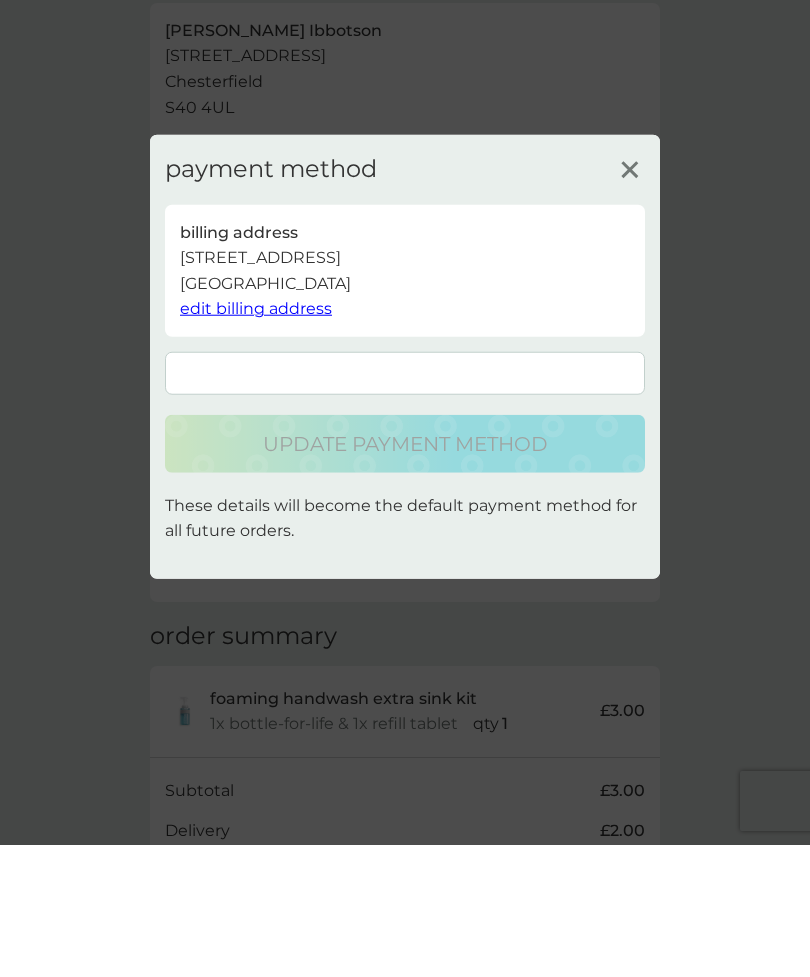 scroll, scrollTop: 132, scrollLeft: 0, axis: vertical 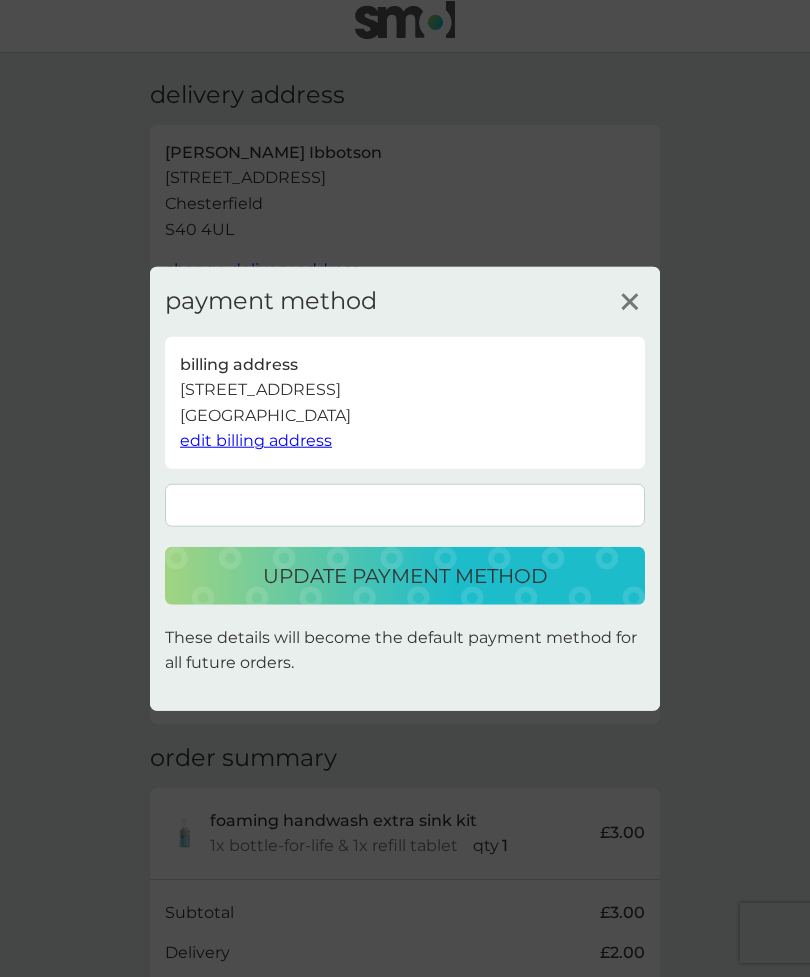 click on "update payment method" at bounding box center [405, 576] 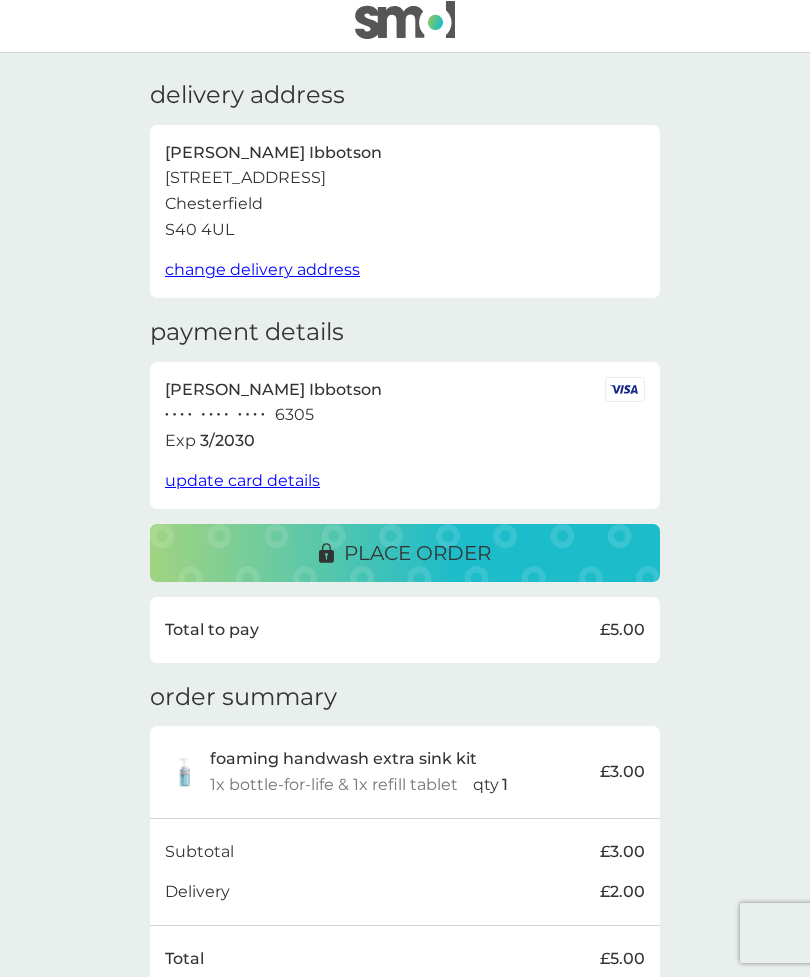 click on "place order" at bounding box center (405, 553) 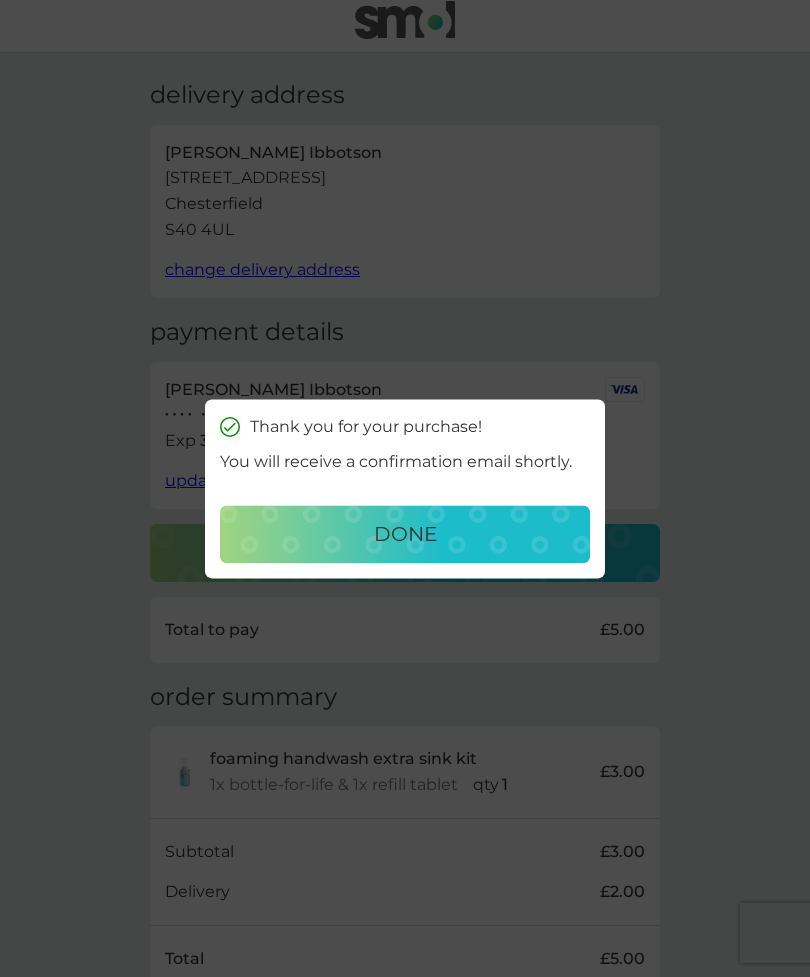 click on "done" at bounding box center (405, 534) 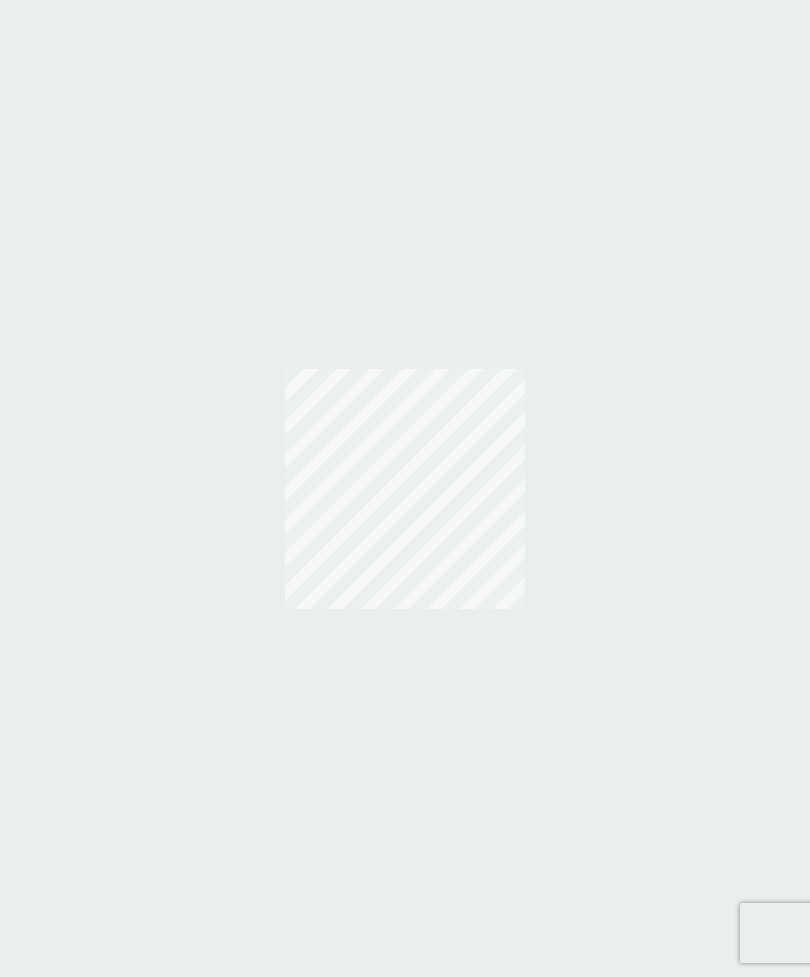 scroll, scrollTop: 0, scrollLeft: 0, axis: both 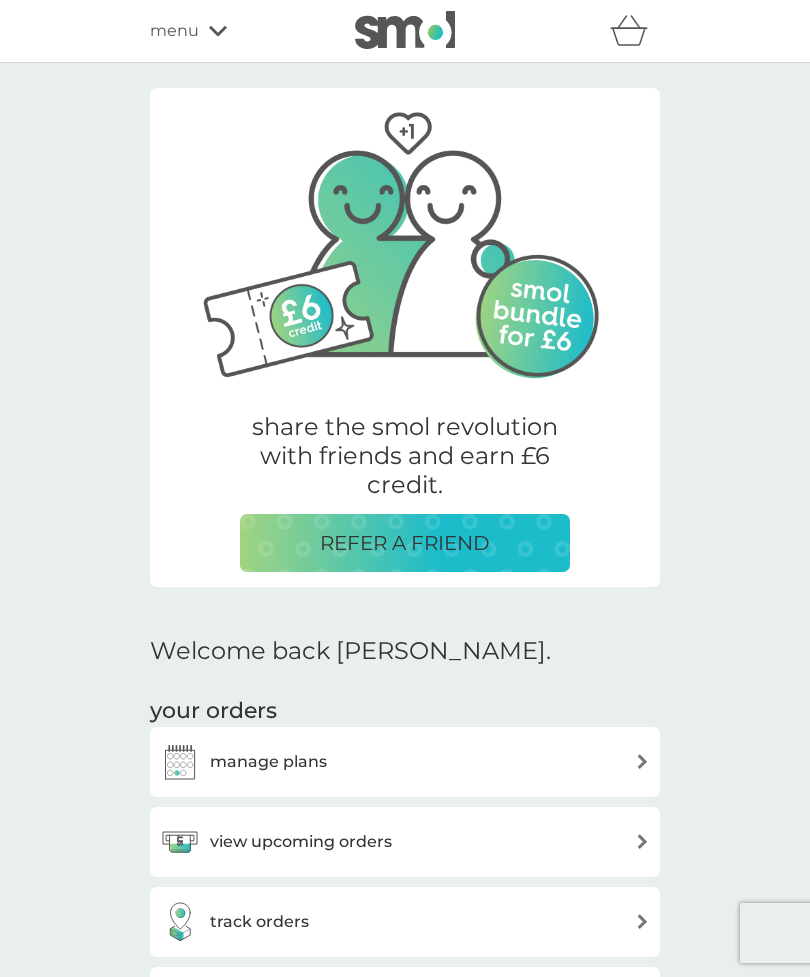 click on "menu" at bounding box center (174, 31) 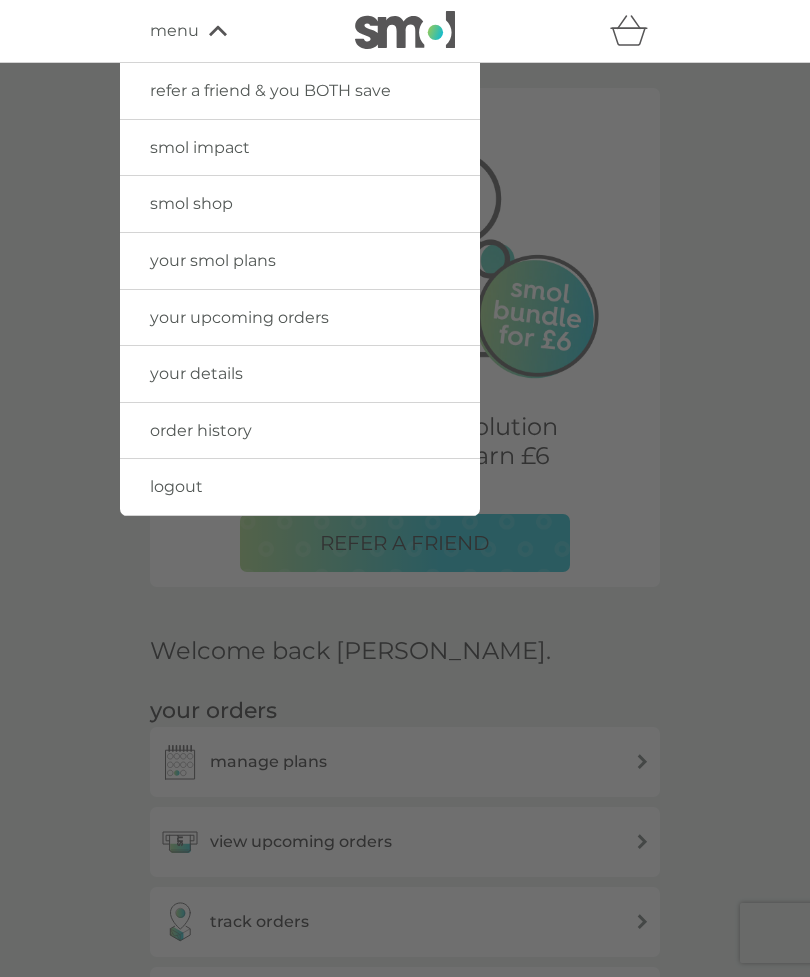 click on "logout" at bounding box center (300, 487) 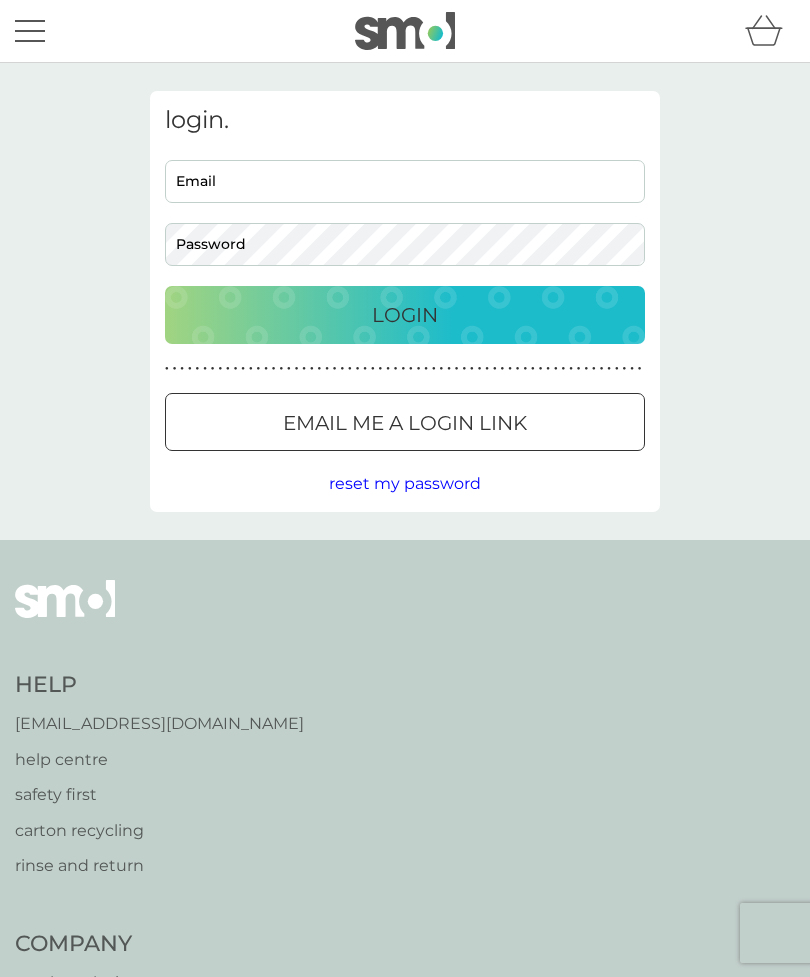 scroll, scrollTop: 0, scrollLeft: 0, axis: both 